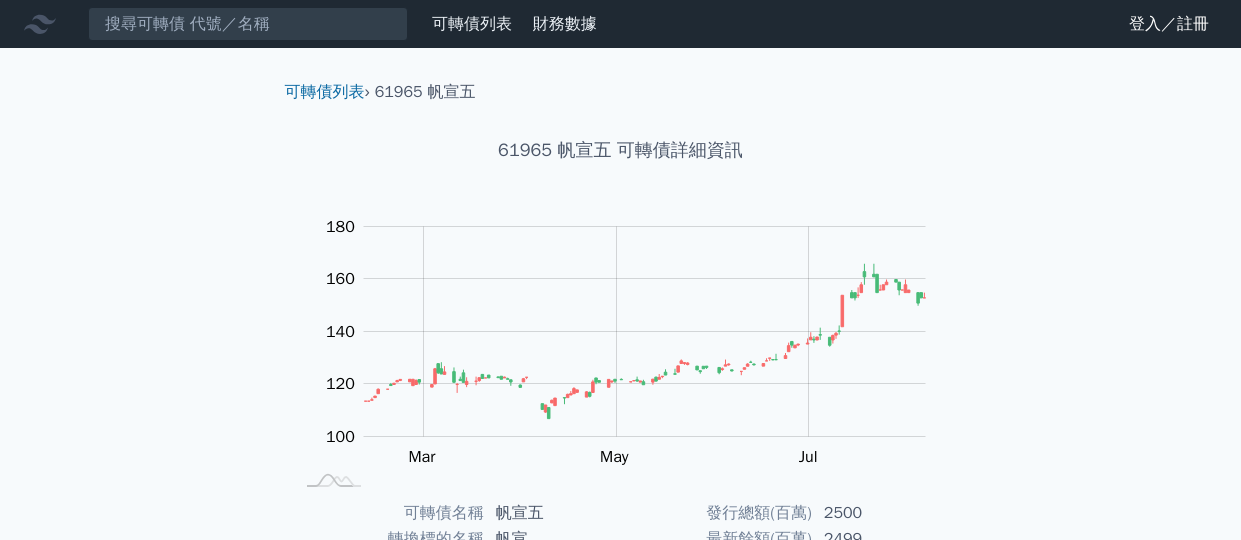 scroll, scrollTop: 0, scrollLeft: 0, axis: both 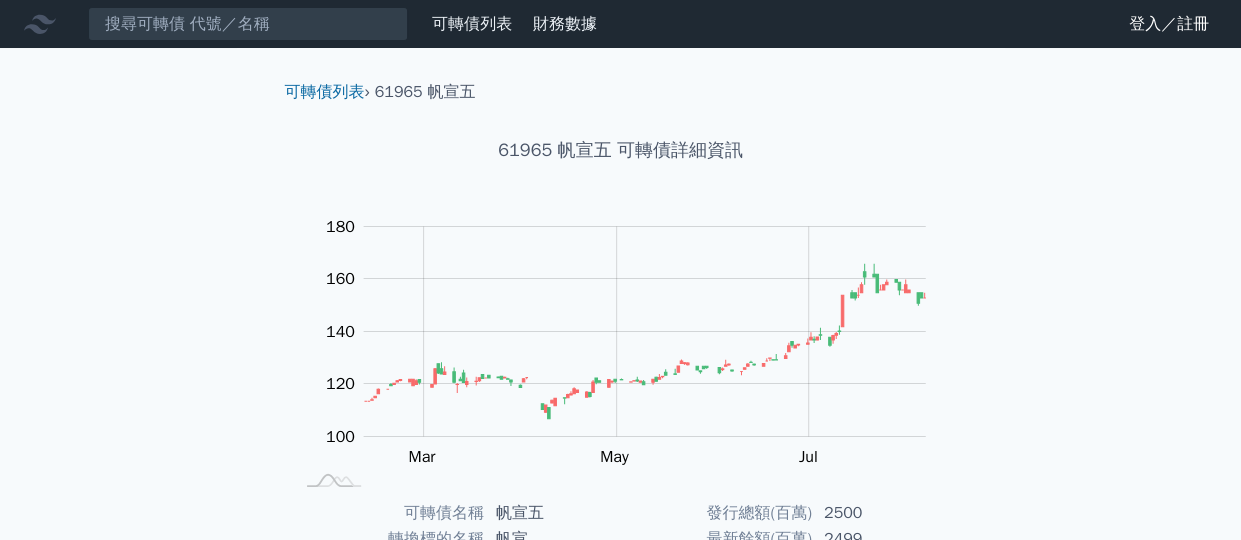 click at bounding box center (248, 24) 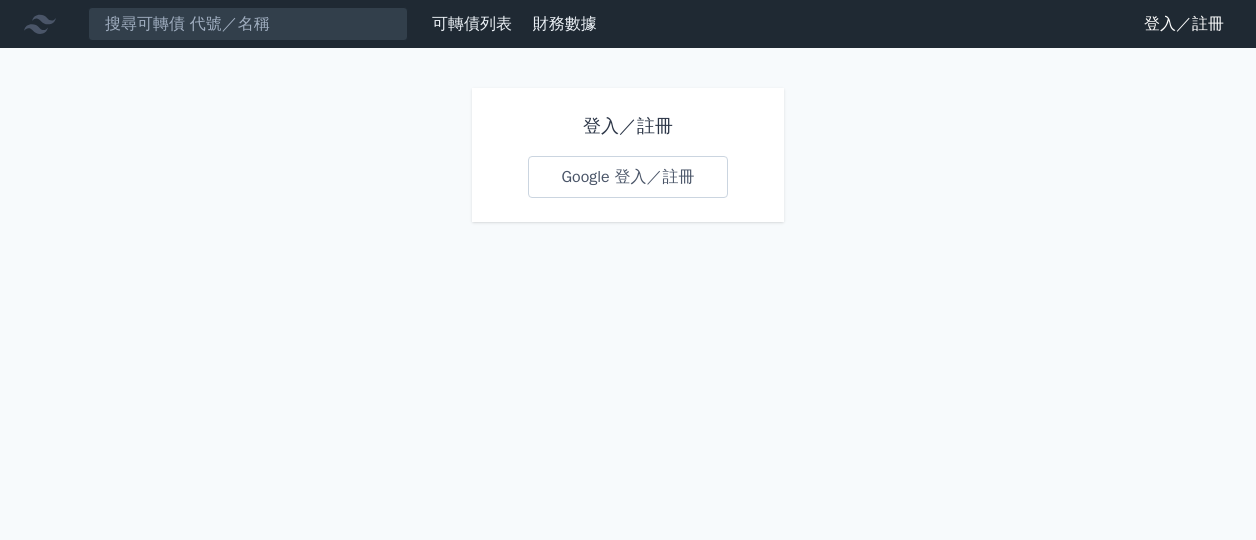 click on "Google 登入／註冊" at bounding box center (627, 177) 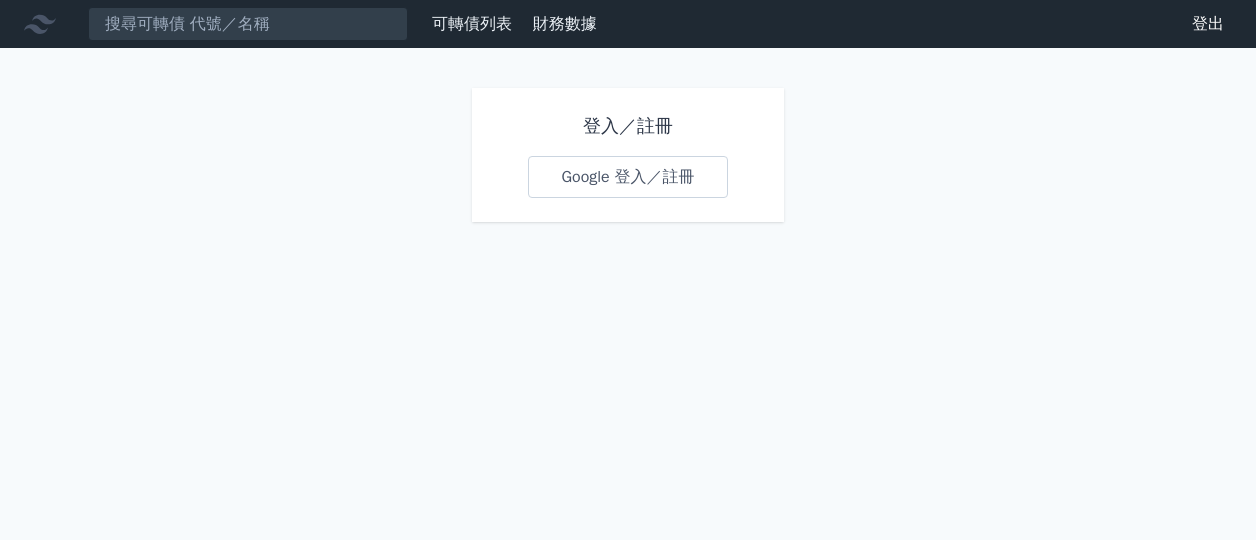 click on "登入／註冊" at bounding box center [627, 126] 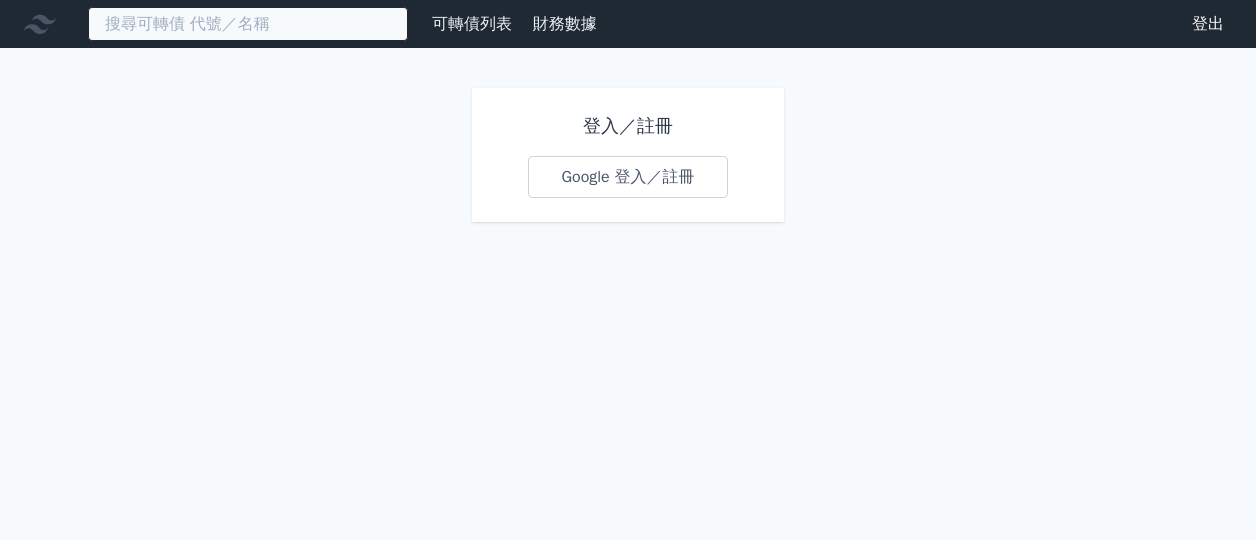 click at bounding box center (248, 24) 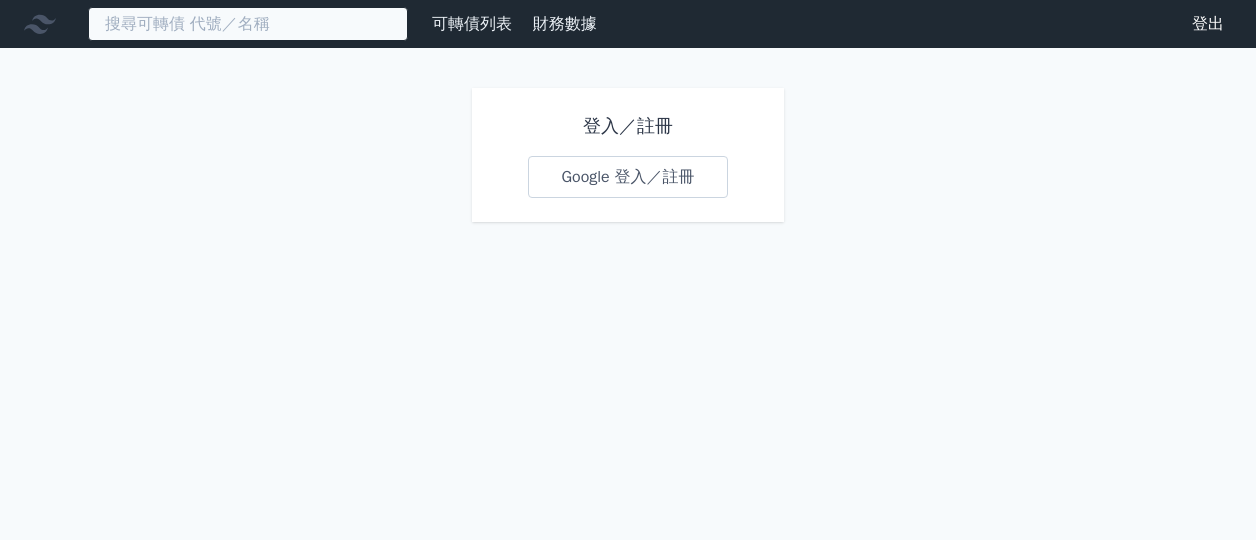 click at bounding box center (248, 24) 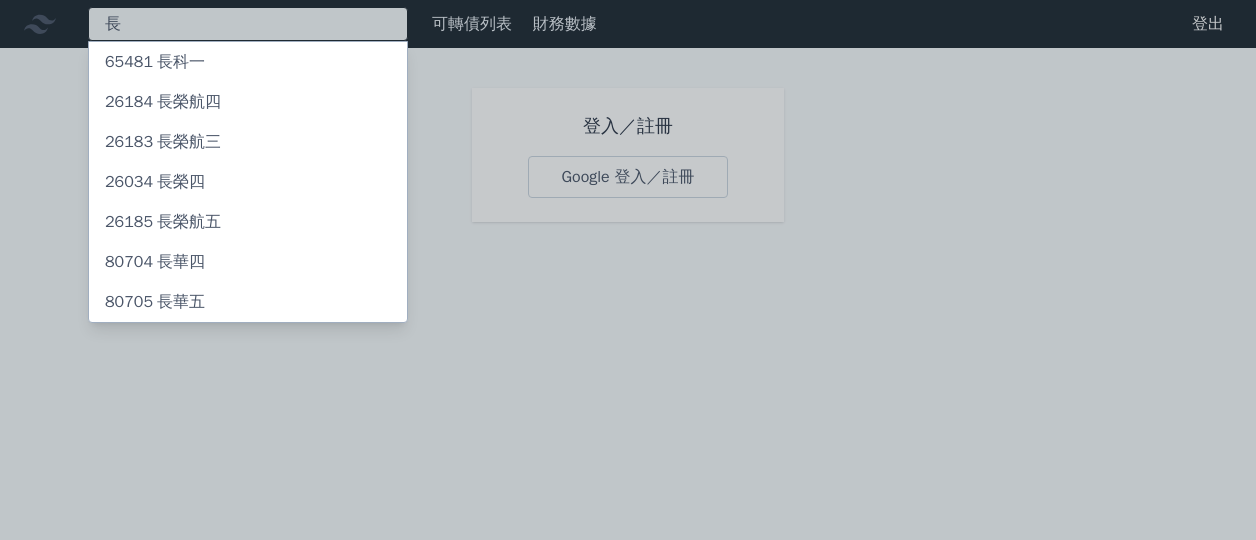 type on "長" 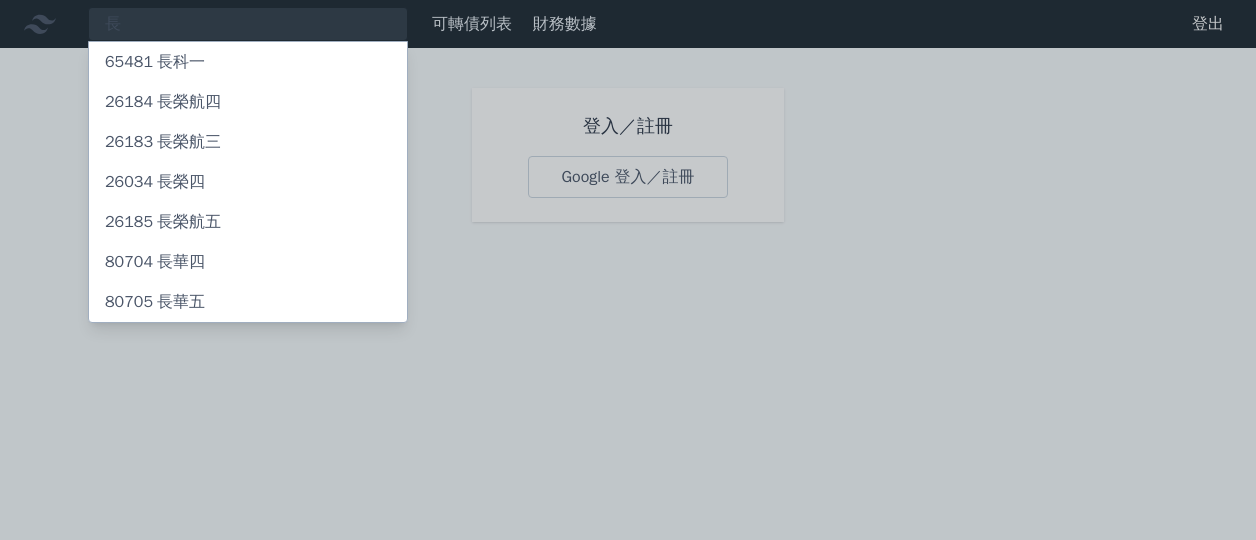 click on "80705 長華五" at bounding box center (248, 302) 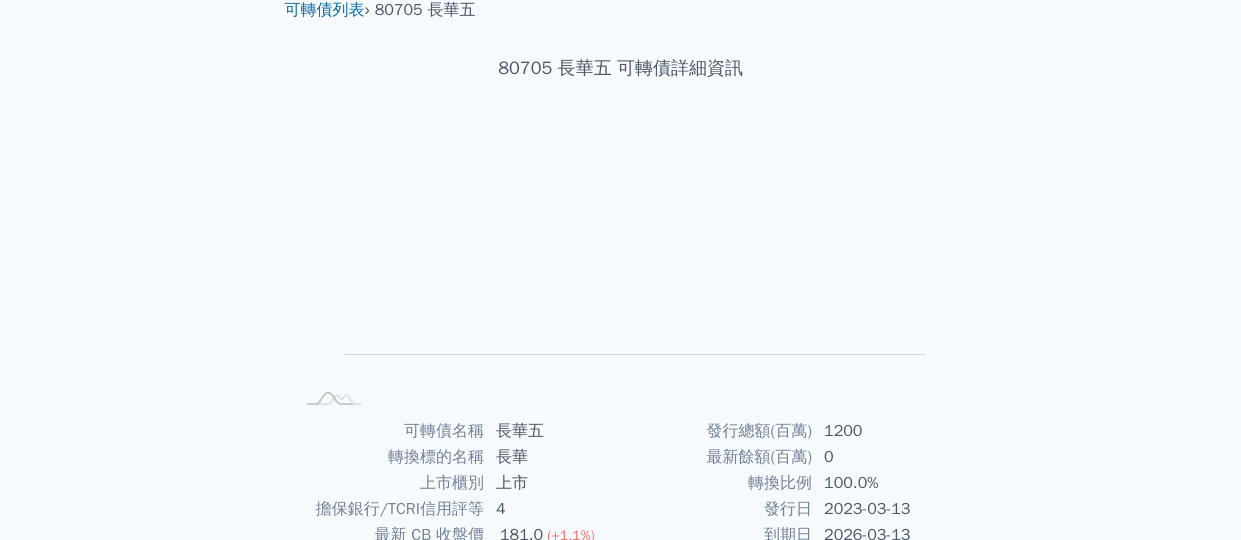 scroll, scrollTop: 0, scrollLeft: 0, axis: both 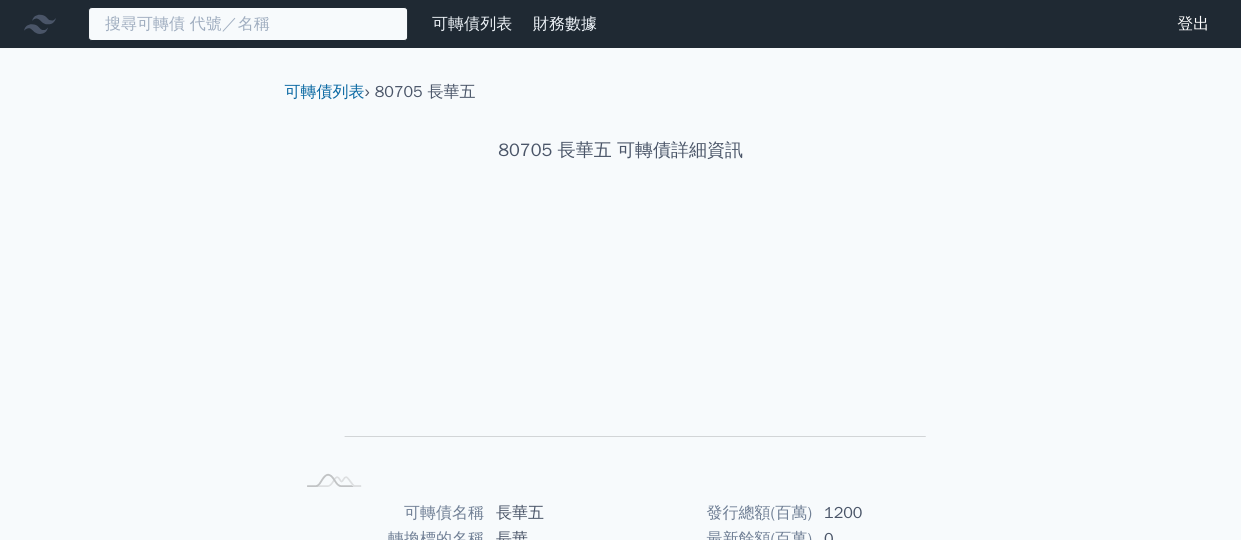 click at bounding box center (248, 24) 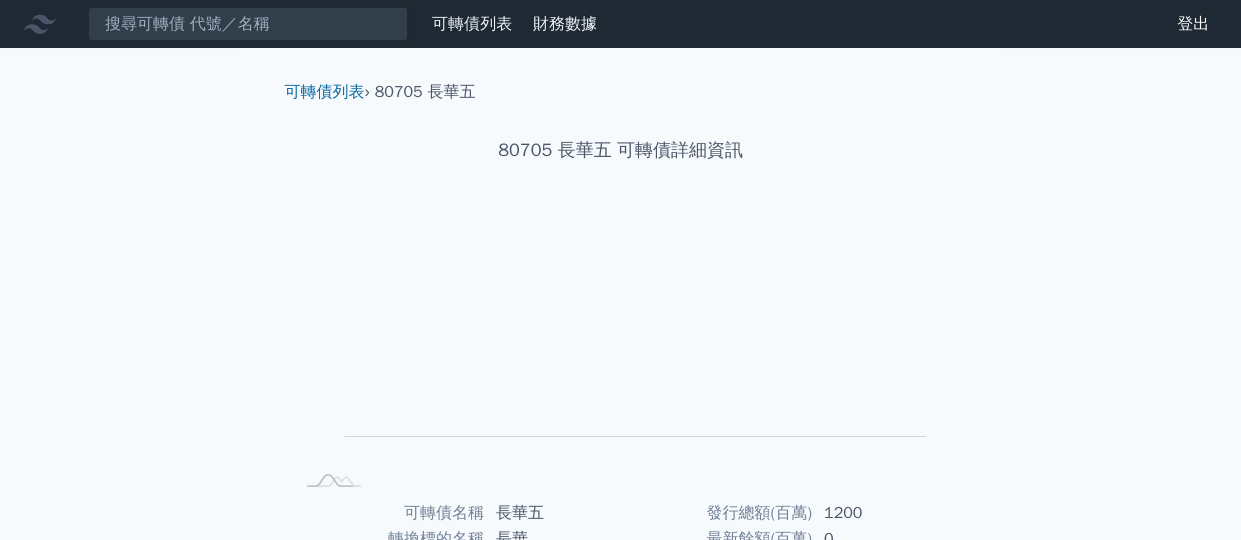 click 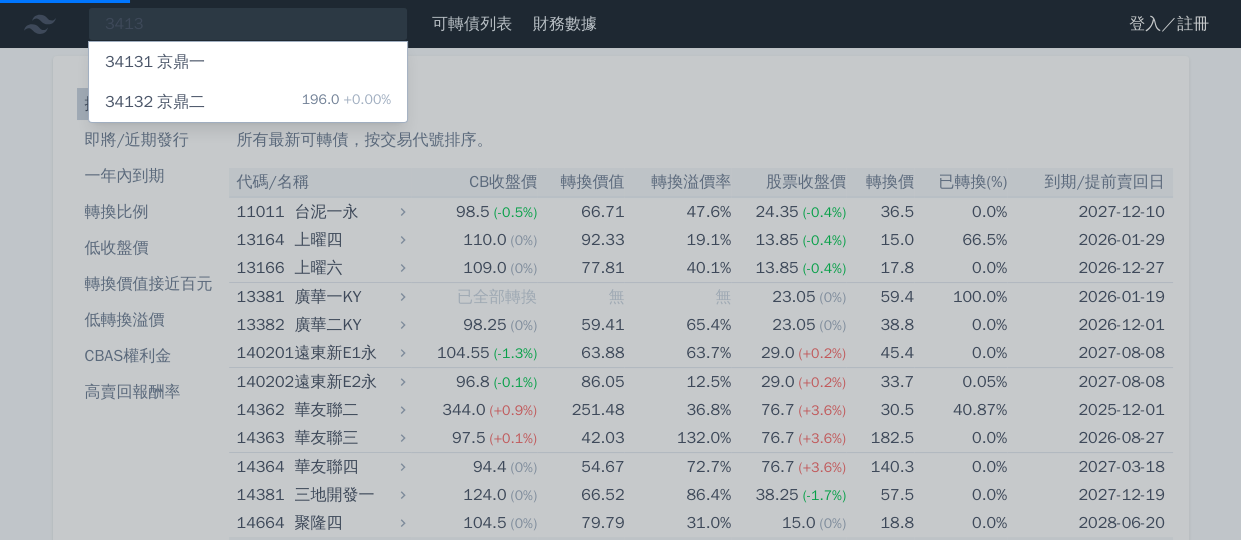 click at bounding box center [620, 270] 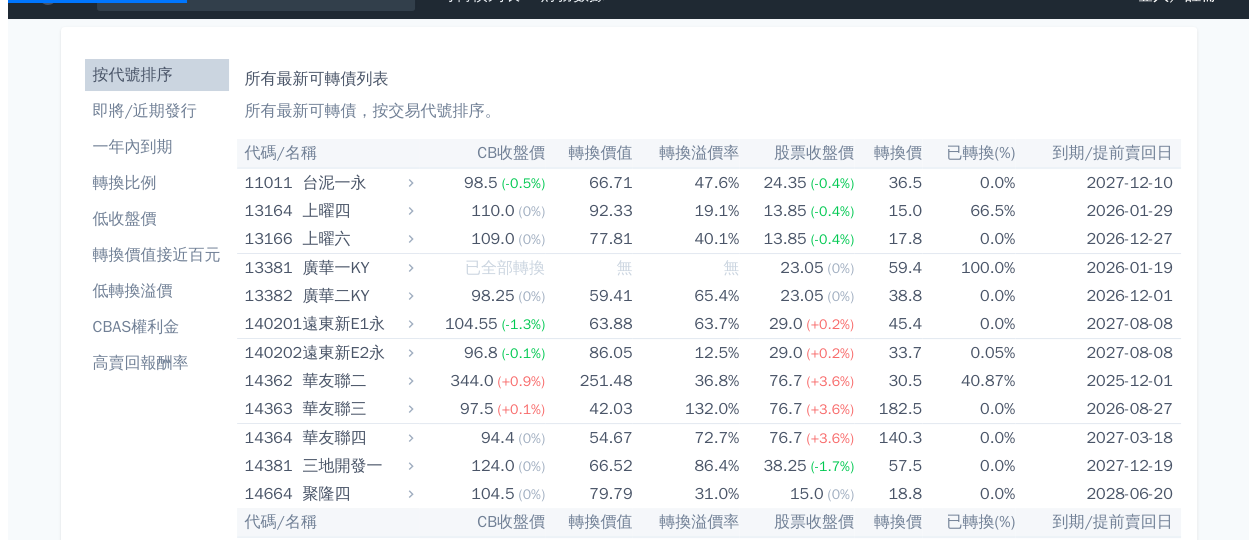 scroll, scrollTop: 0, scrollLeft: 0, axis: both 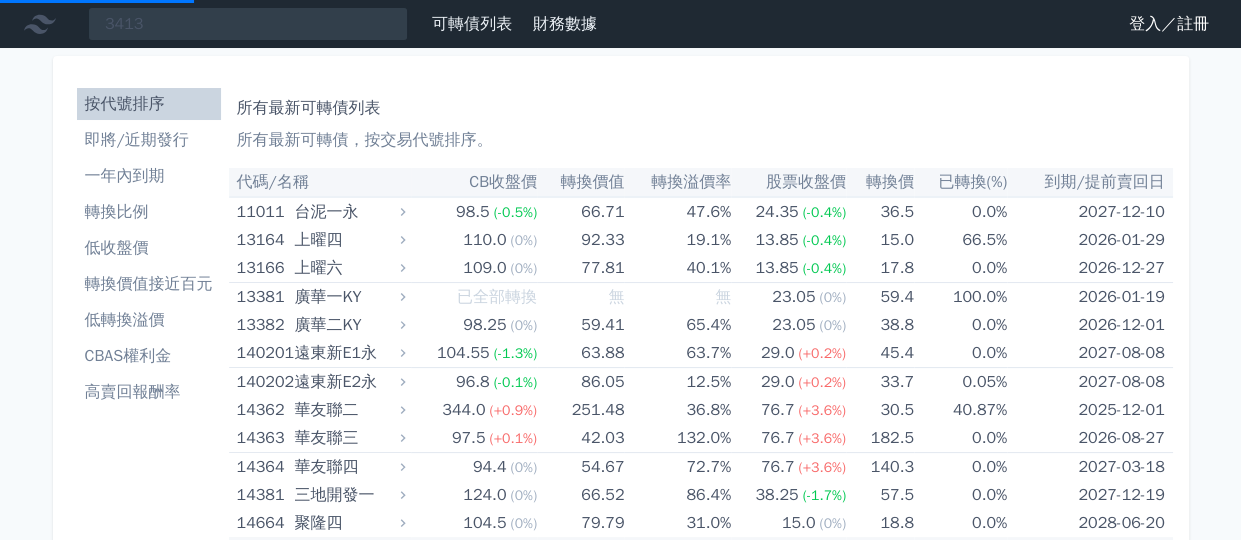 click on "登入／註冊" at bounding box center (1169, 24) 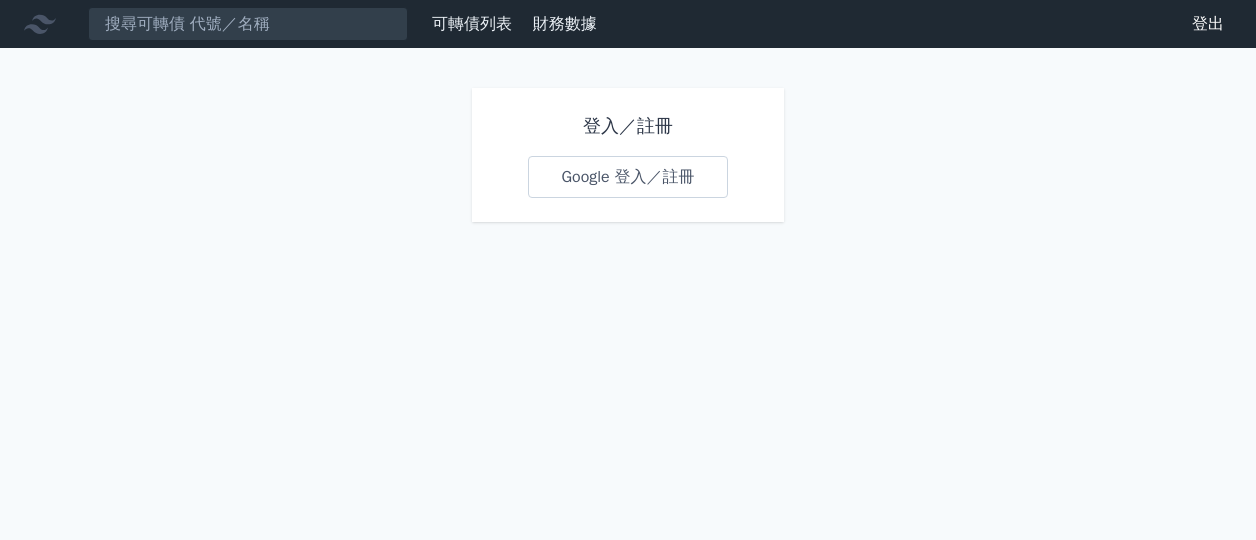 click on "登入／註冊" at bounding box center (627, 126) 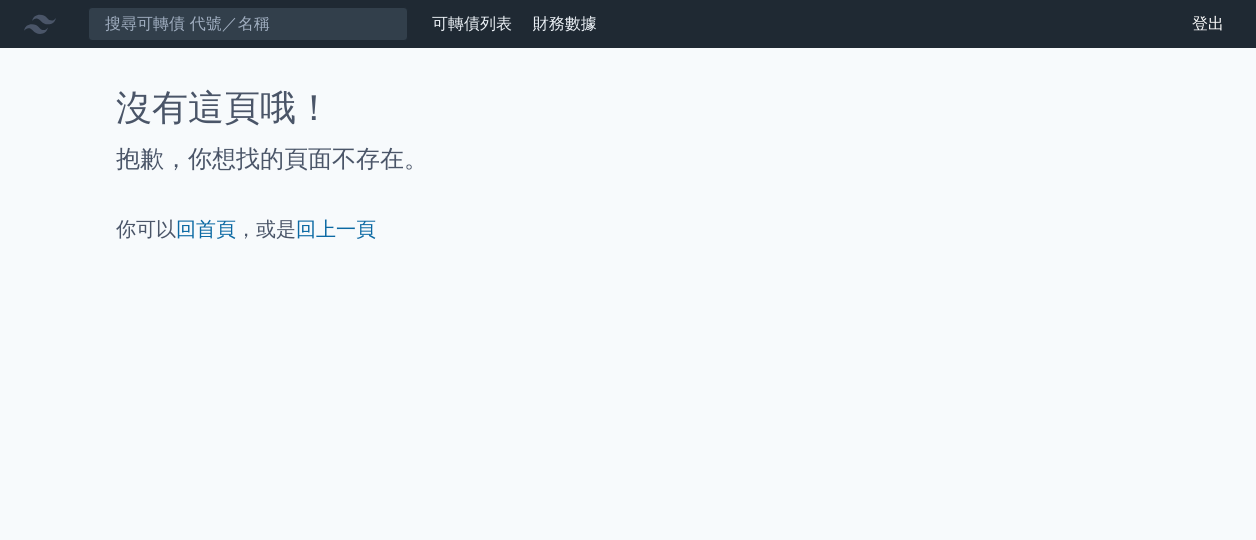 scroll, scrollTop: 0, scrollLeft: 0, axis: both 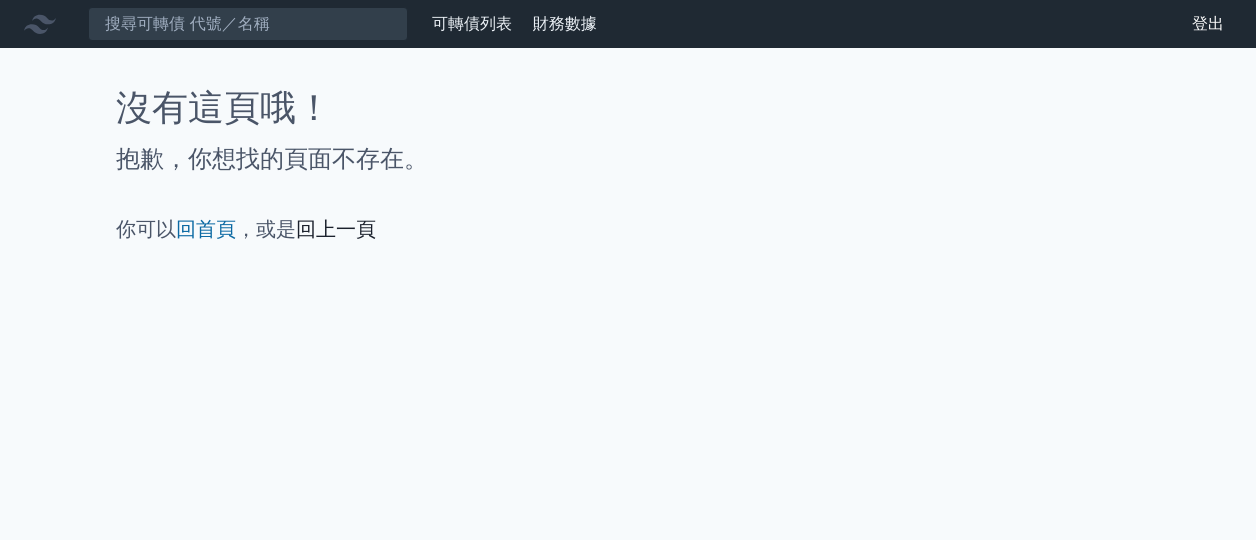 click on "回上一頁" at bounding box center [336, 229] 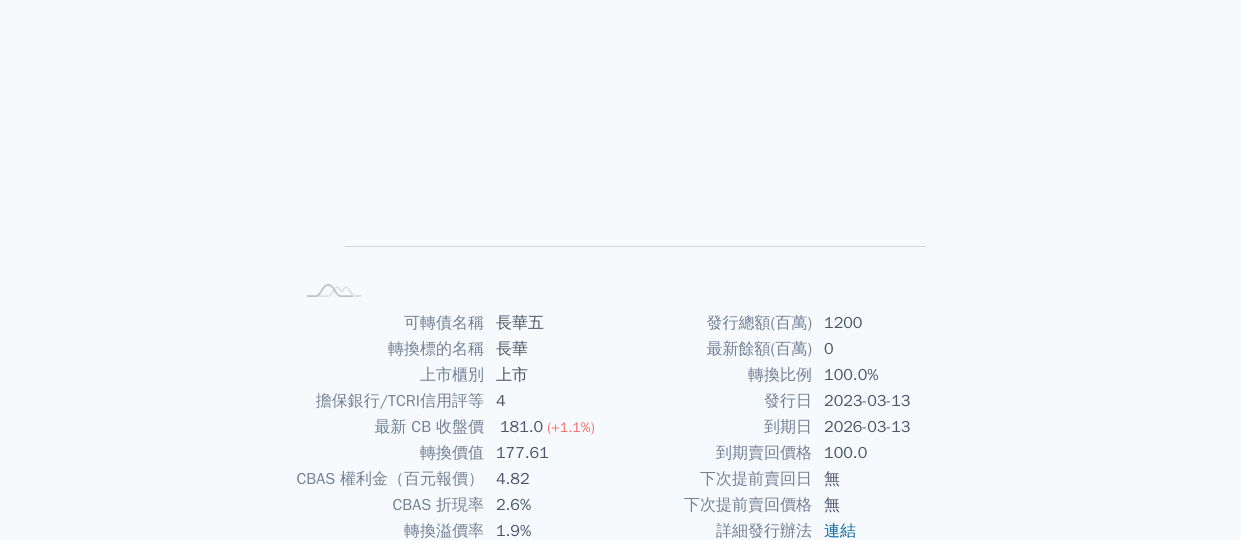 scroll, scrollTop: 0, scrollLeft: 0, axis: both 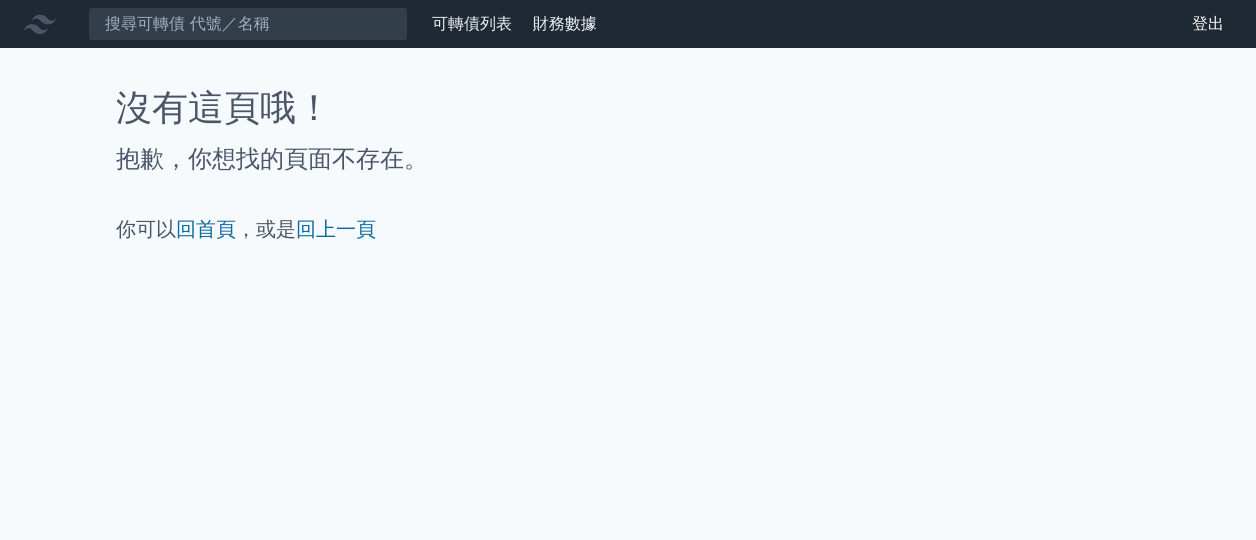 click on "沒有這頁哦！" at bounding box center (628, 108) 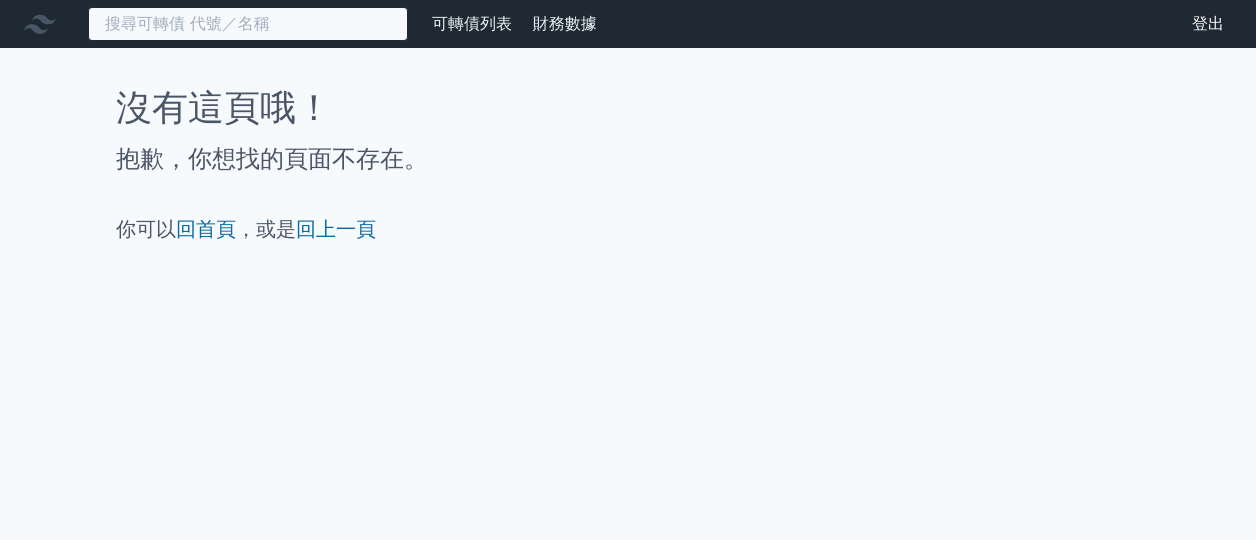 click at bounding box center (248, 24) 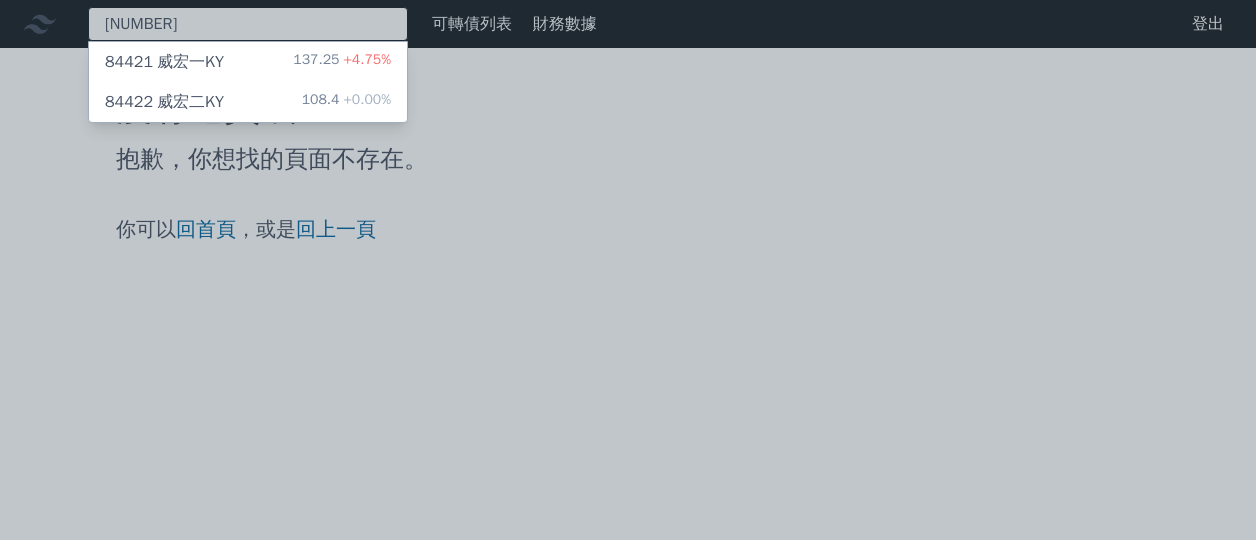 type on "8442" 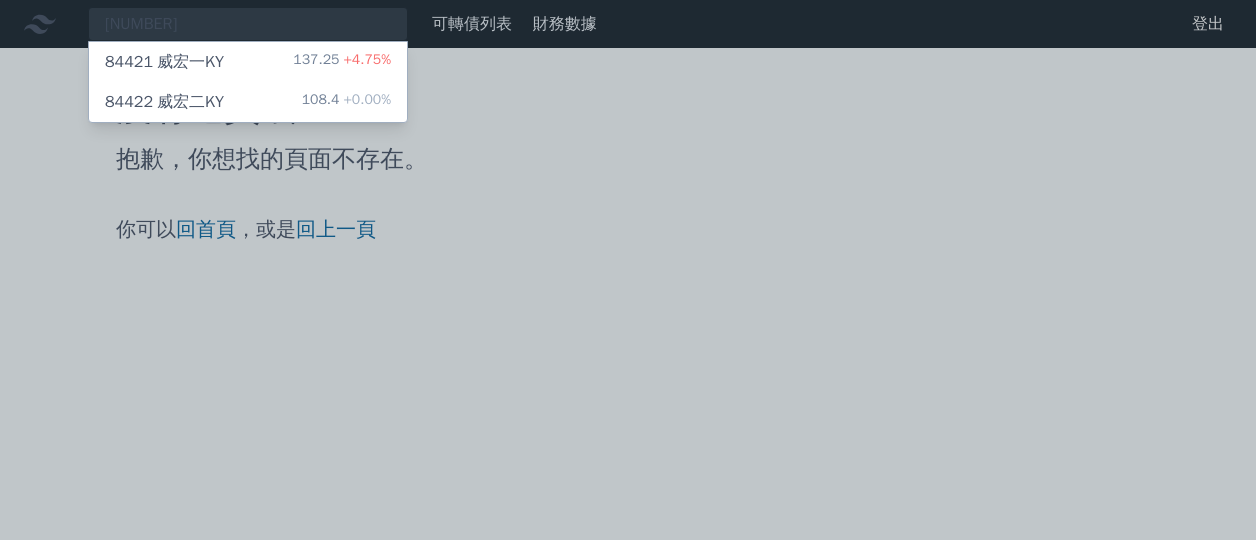 click on "84421 威宏一KY" at bounding box center [164, 62] 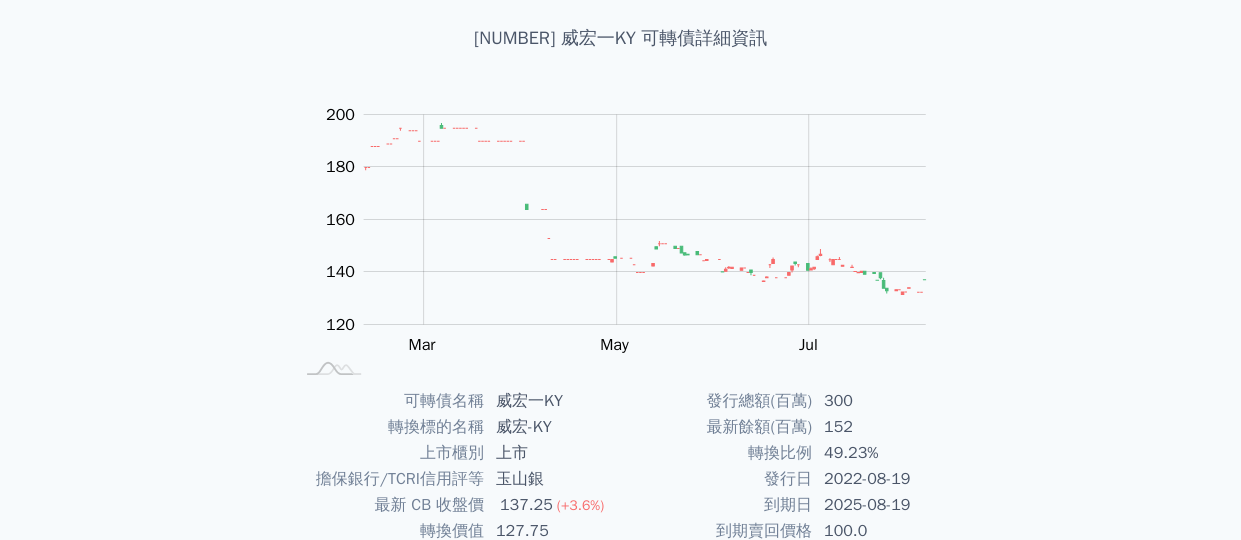 scroll, scrollTop: 200, scrollLeft: 0, axis: vertical 